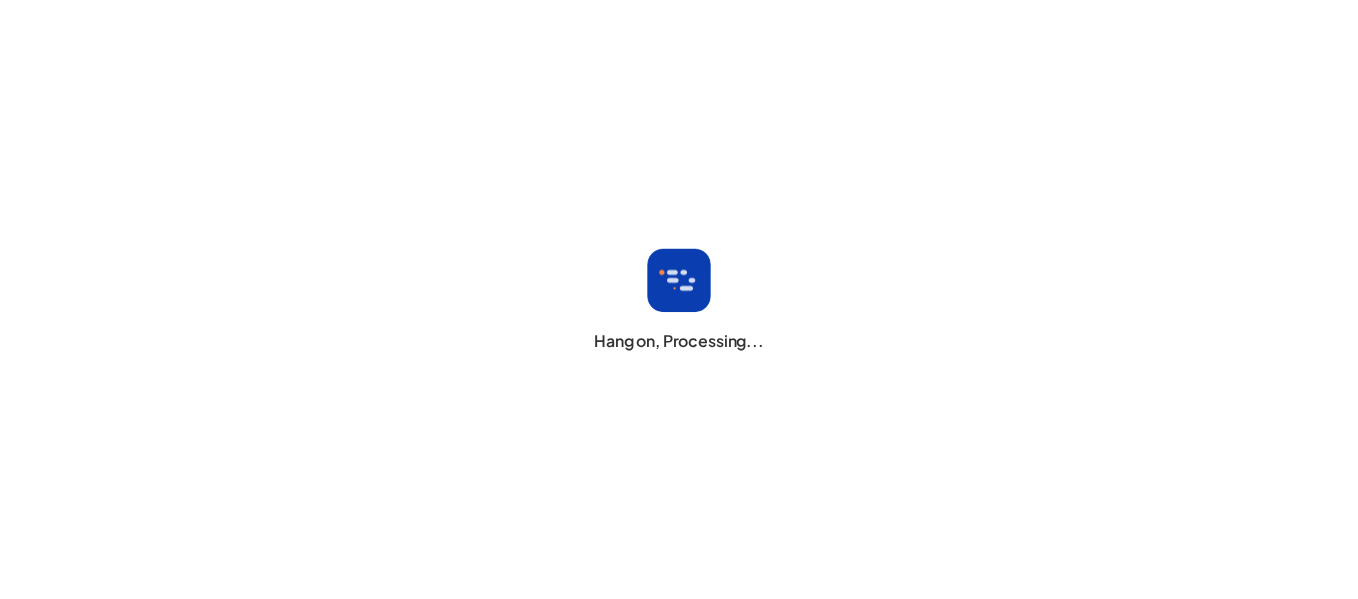 scroll, scrollTop: 0, scrollLeft: 0, axis: both 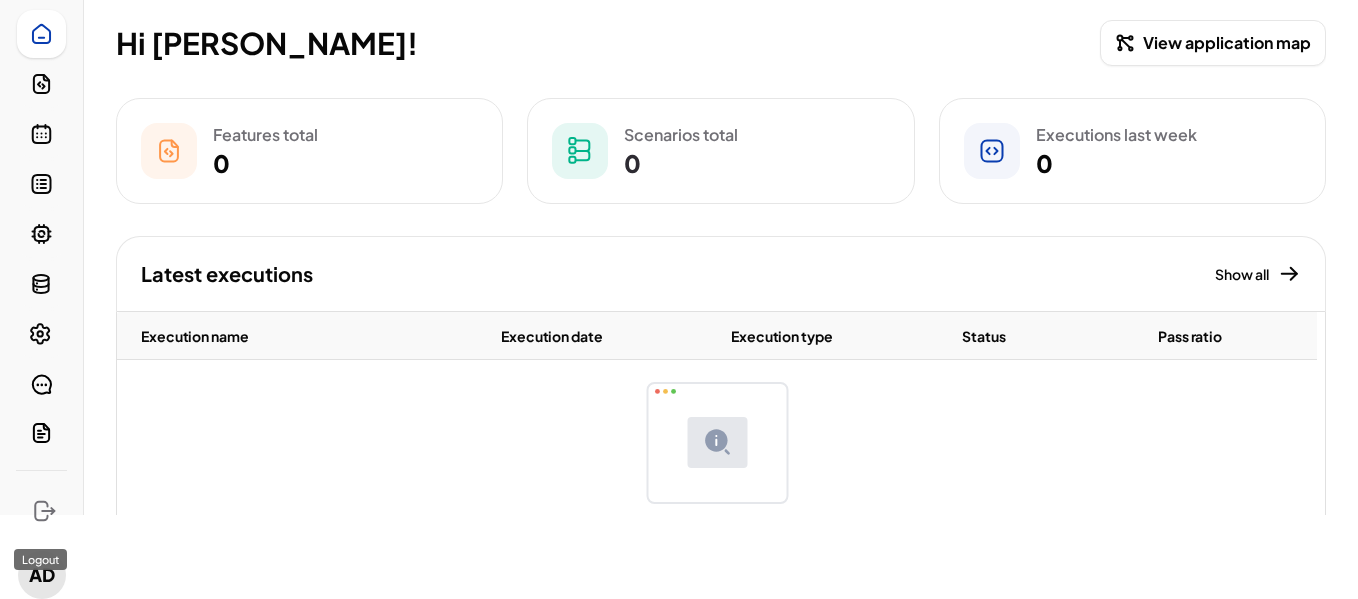 click 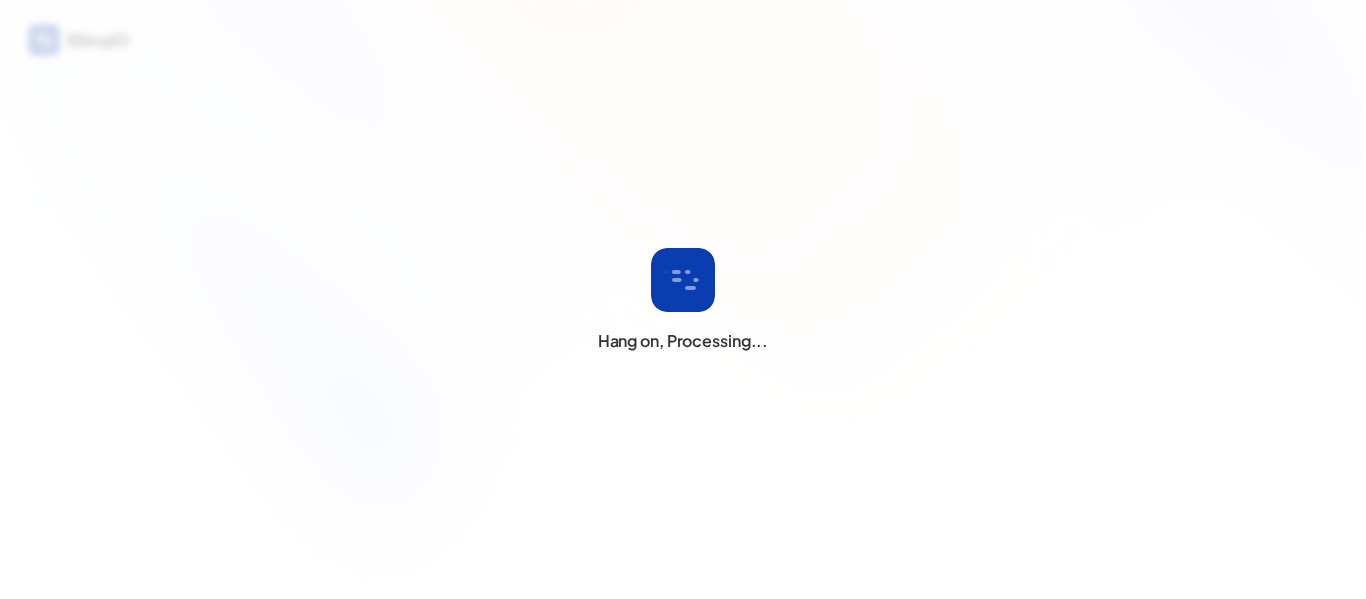 scroll, scrollTop: 0, scrollLeft: 0, axis: both 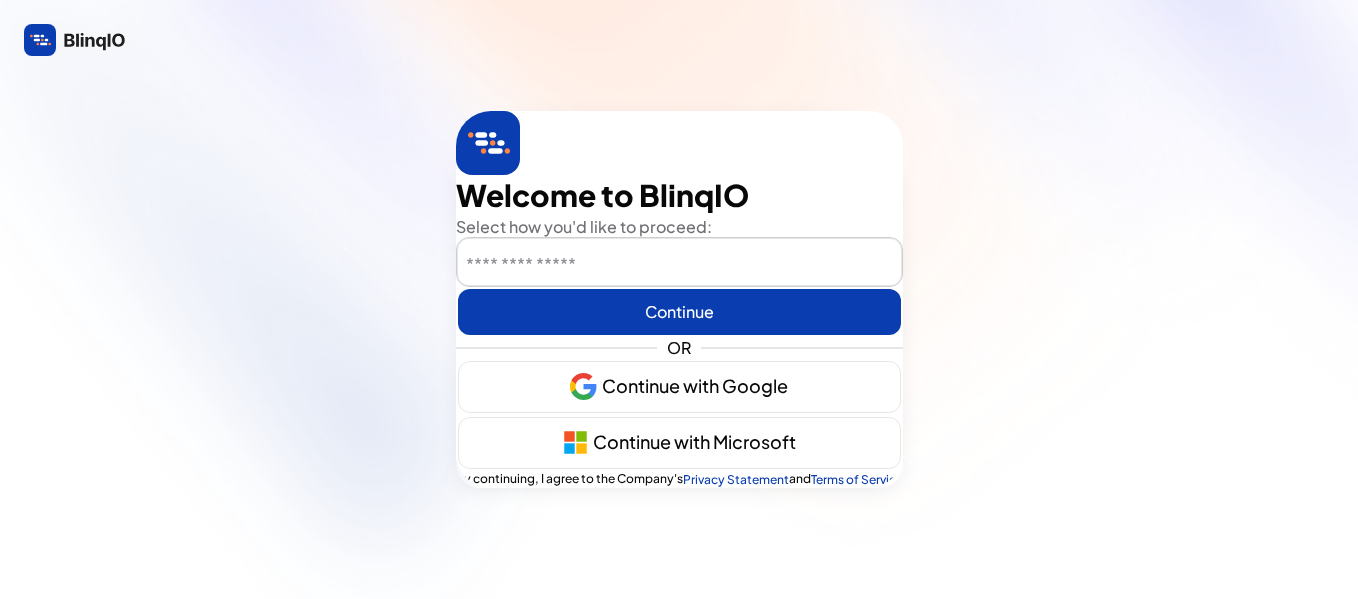 click at bounding box center (679, 263) 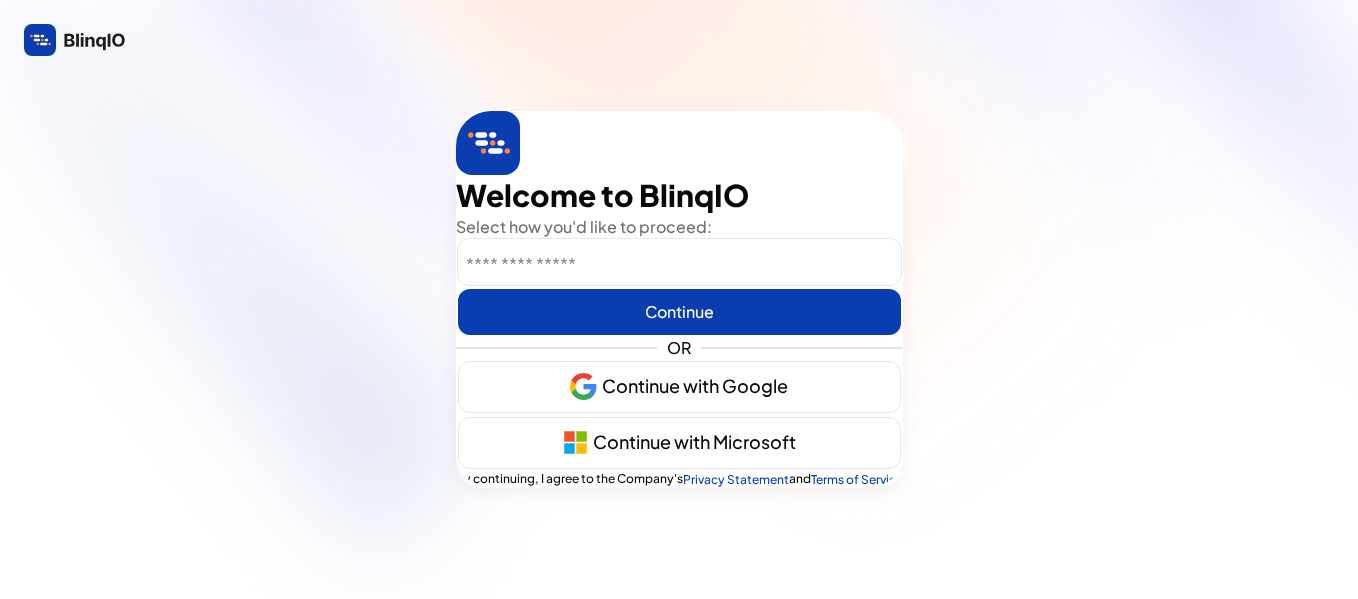 click on "<b>Welcome to BlinqIO</b>
Select how you'd like to proceed:
Continue OR Continue with Google Continue with Microsoft By continuing, I agree to the Company's Privacy Statement and Terms of Service" at bounding box center (679, 299) 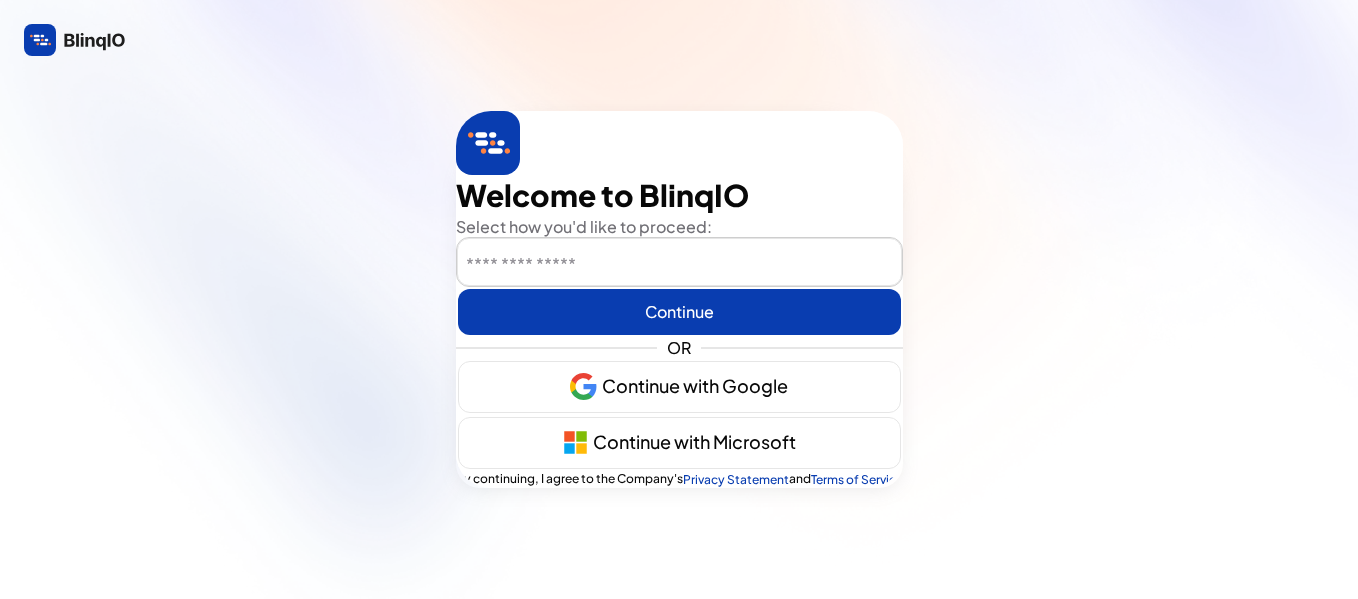 click at bounding box center (679, 263) 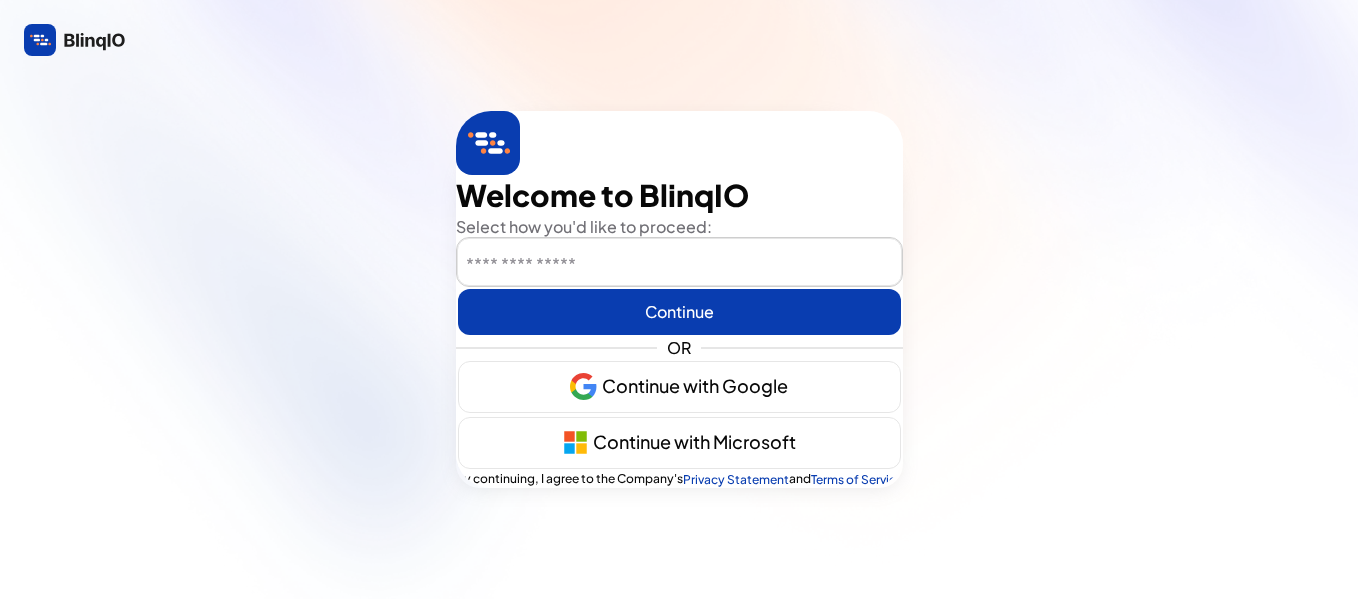 type on "**********" 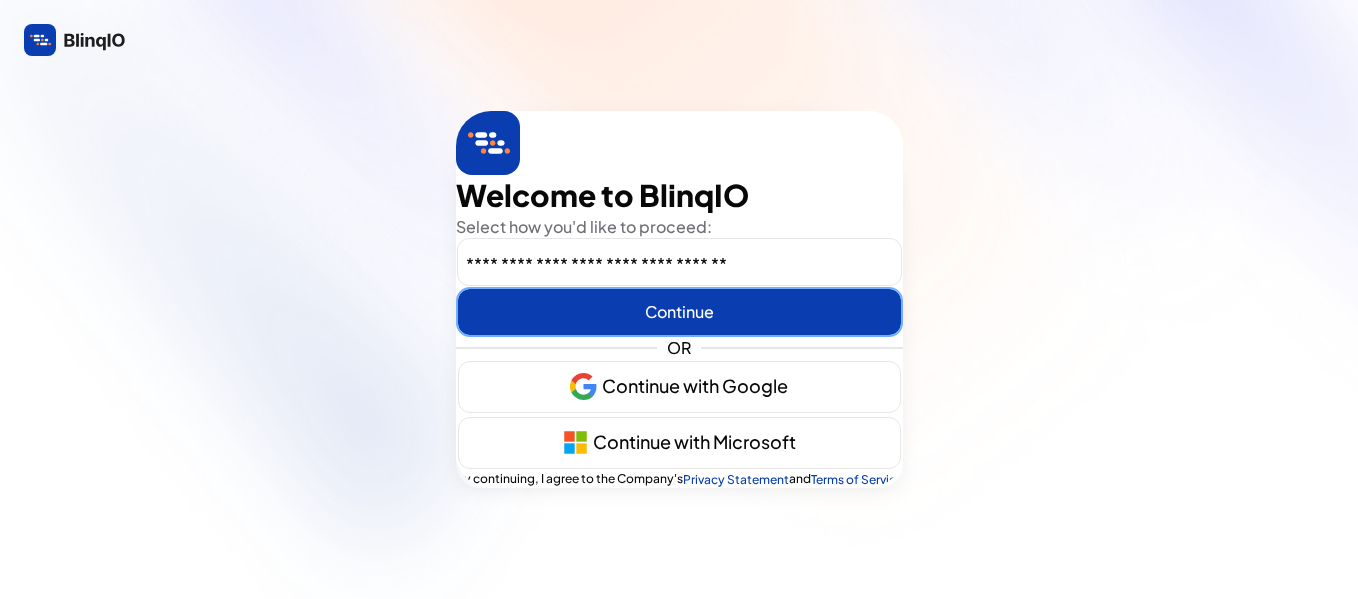 click on "Continue" at bounding box center (679, 312) 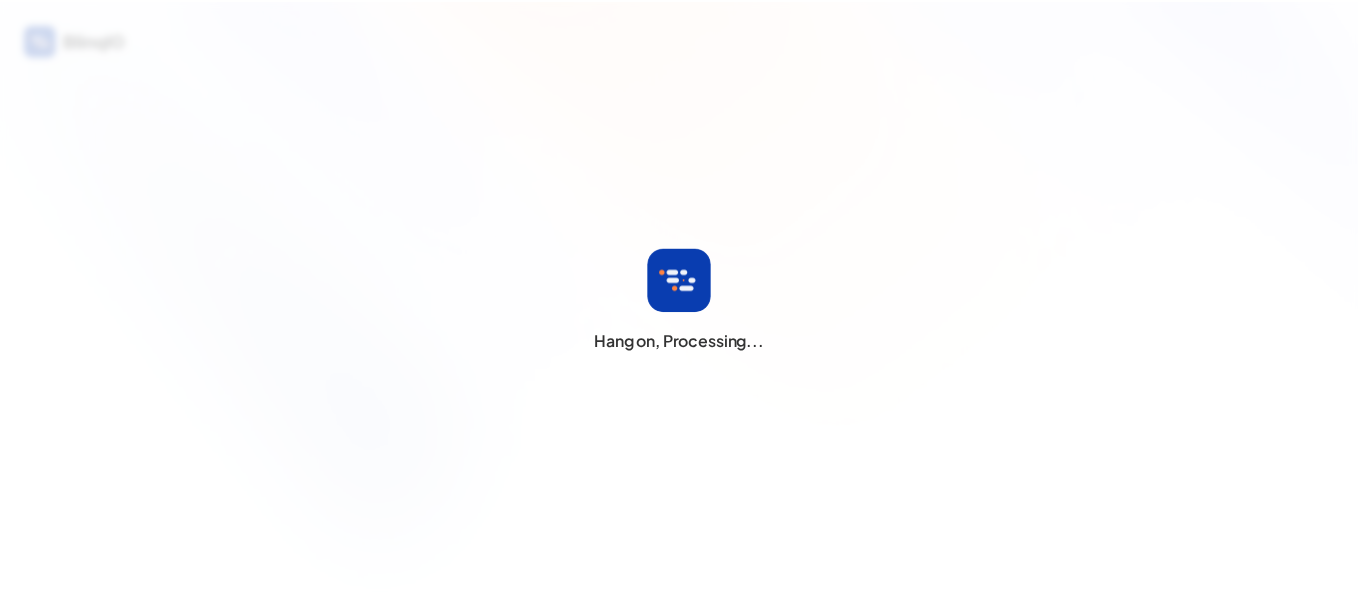 scroll, scrollTop: 0, scrollLeft: 0, axis: both 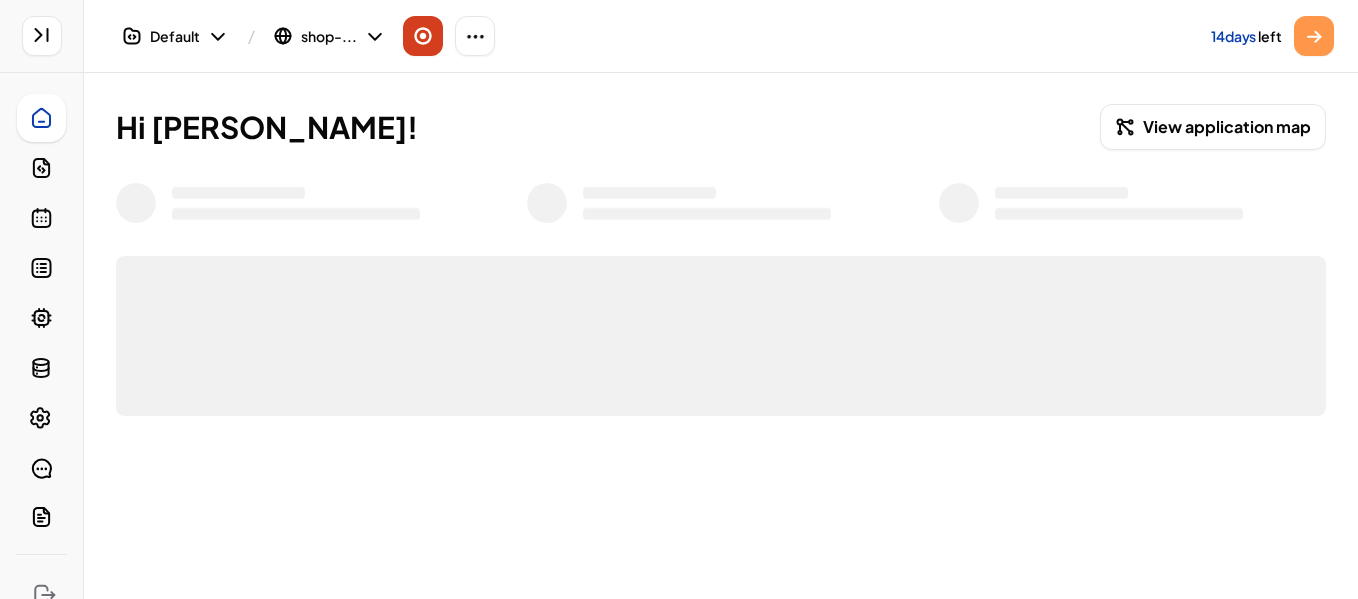click at bounding box center [423, 36] 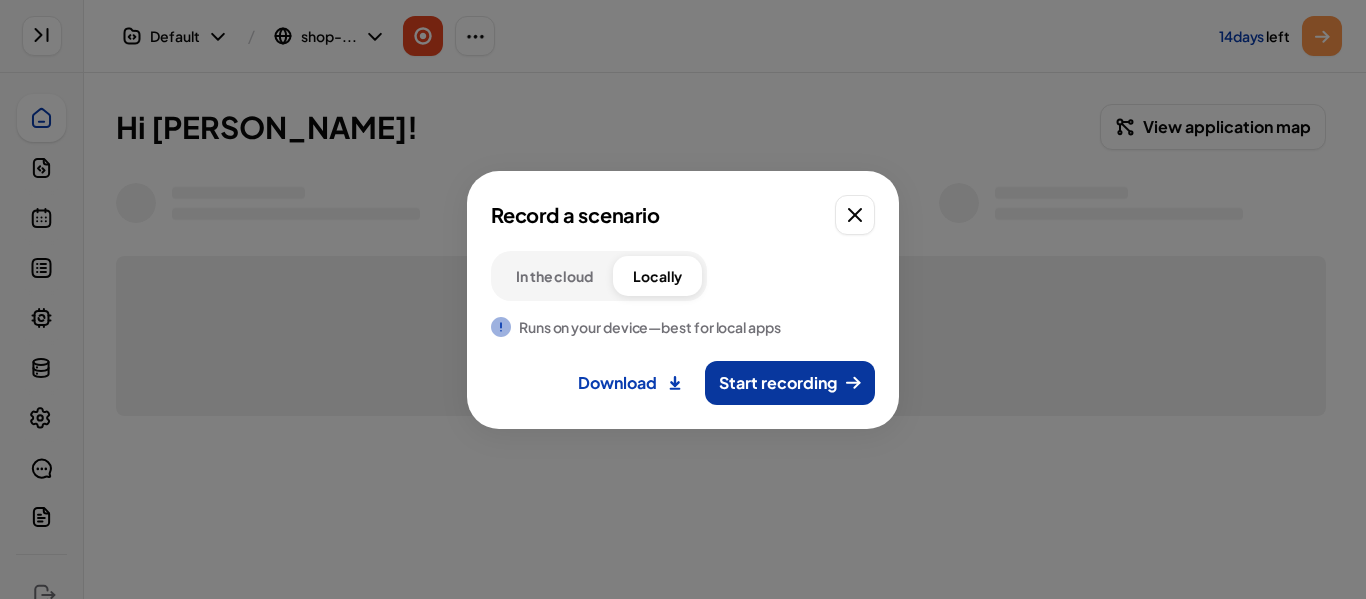 click on "Start recording" at bounding box center (778, 383) 